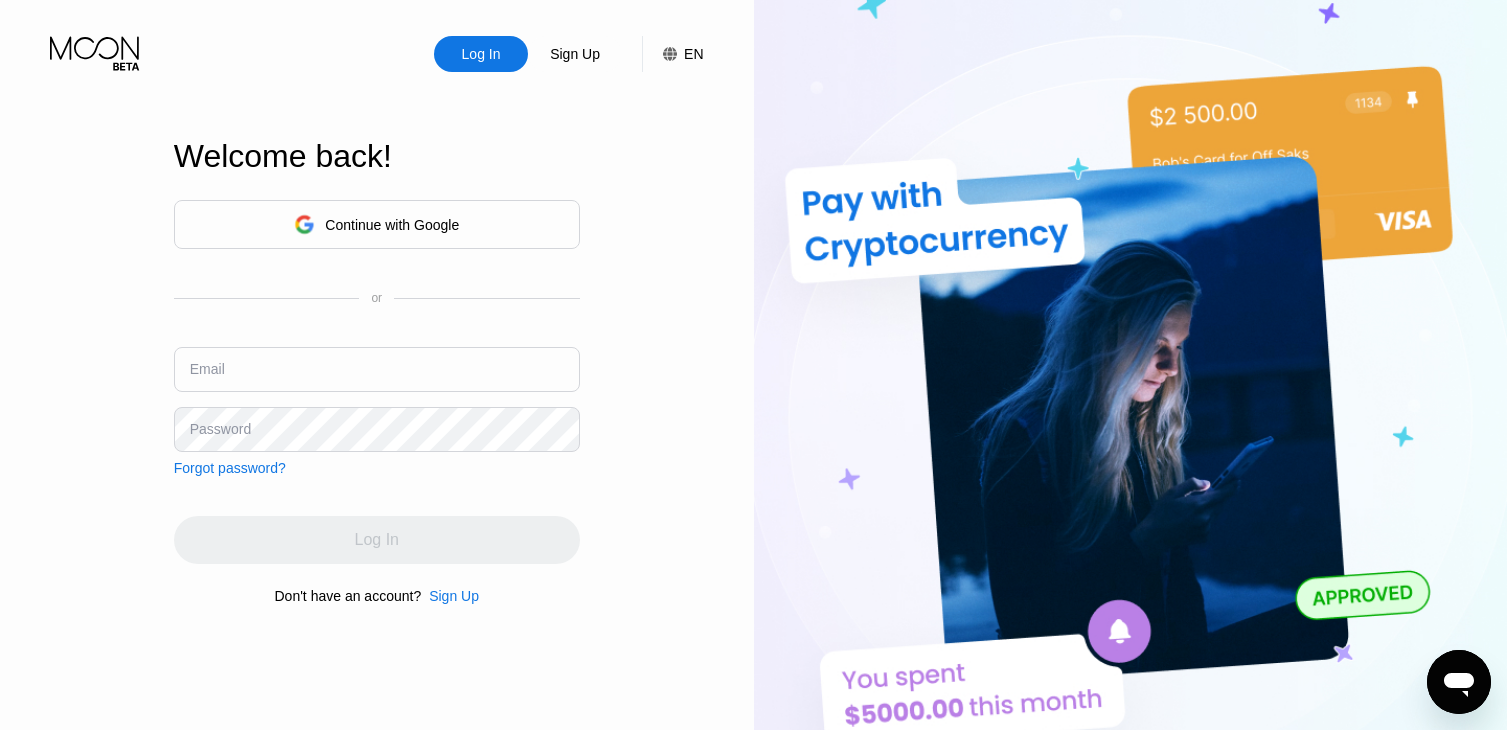 scroll, scrollTop: 0, scrollLeft: 0, axis: both 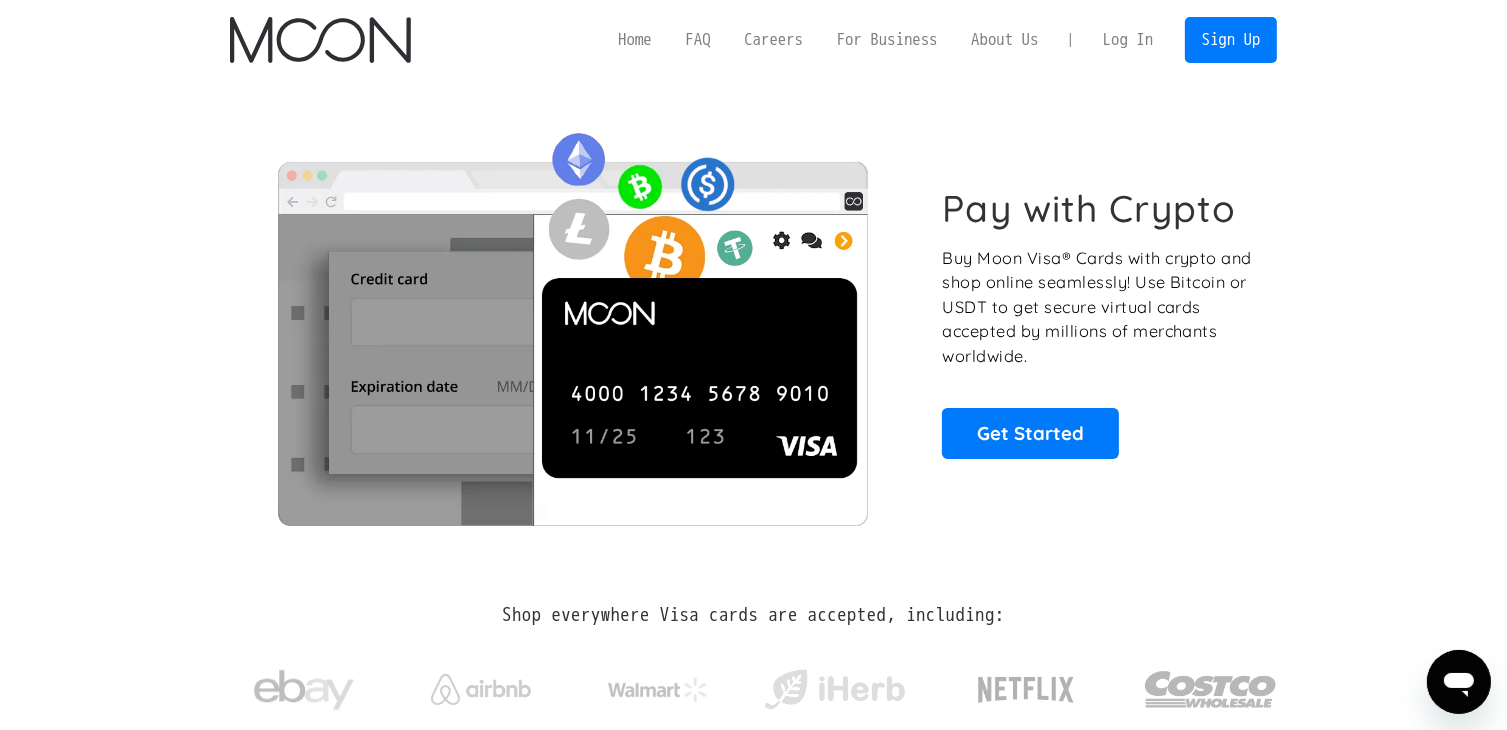 click on "Log In" at bounding box center (1128, 40) 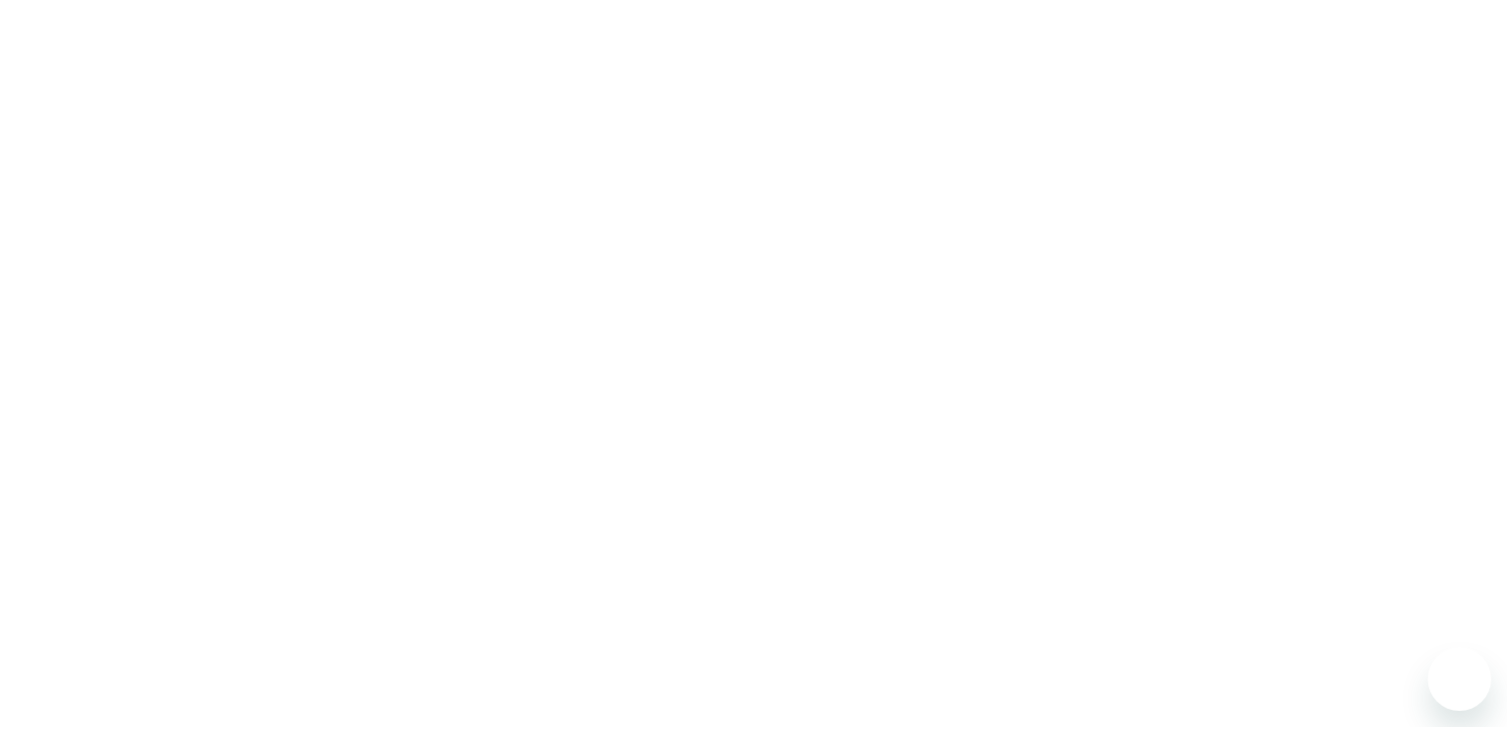 scroll, scrollTop: 0, scrollLeft: 0, axis: both 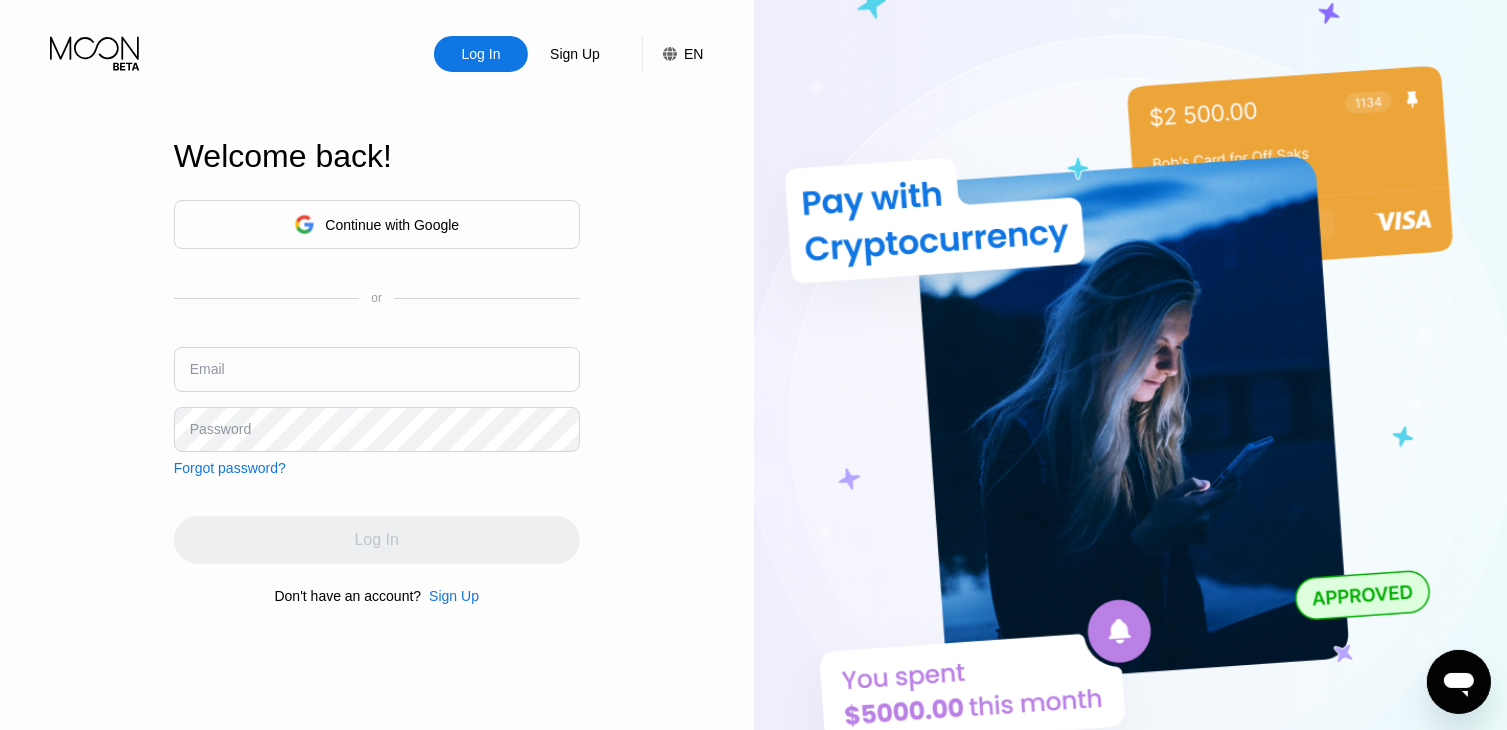 click on "Continue with Google" at bounding box center [392, 225] 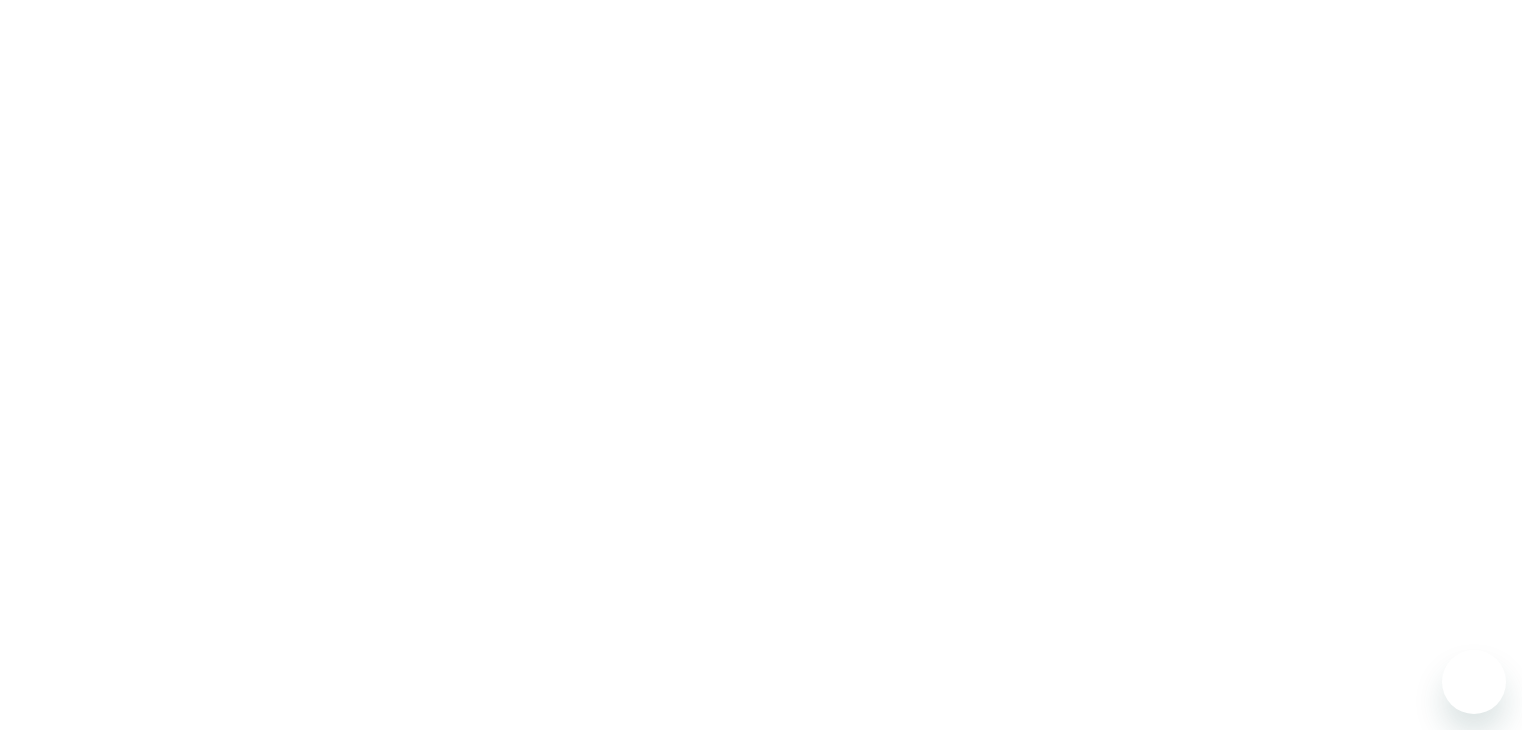 scroll, scrollTop: 0, scrollLeft: 0, axis: both 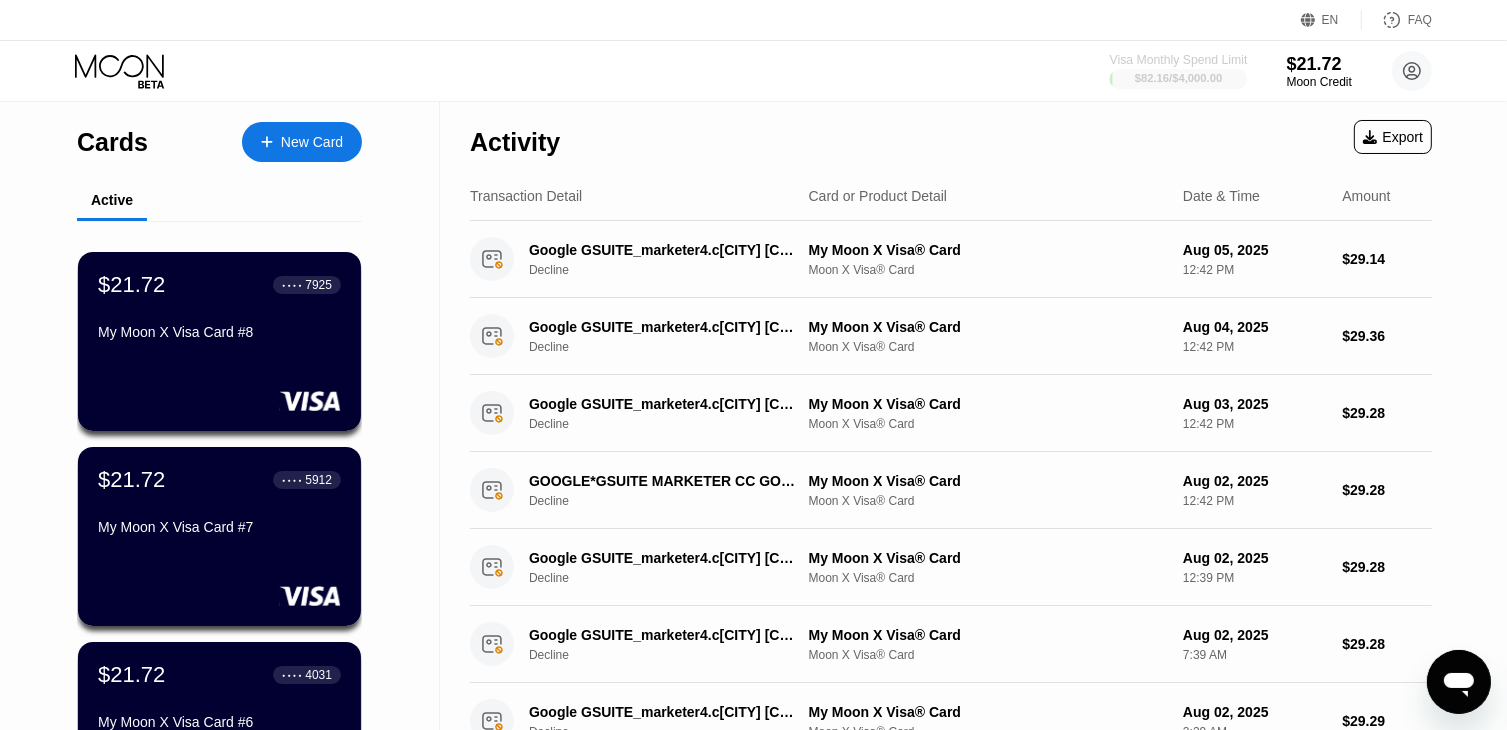 click on "Visa Monthly Spend Limit" at bounding box center (1179, 60) 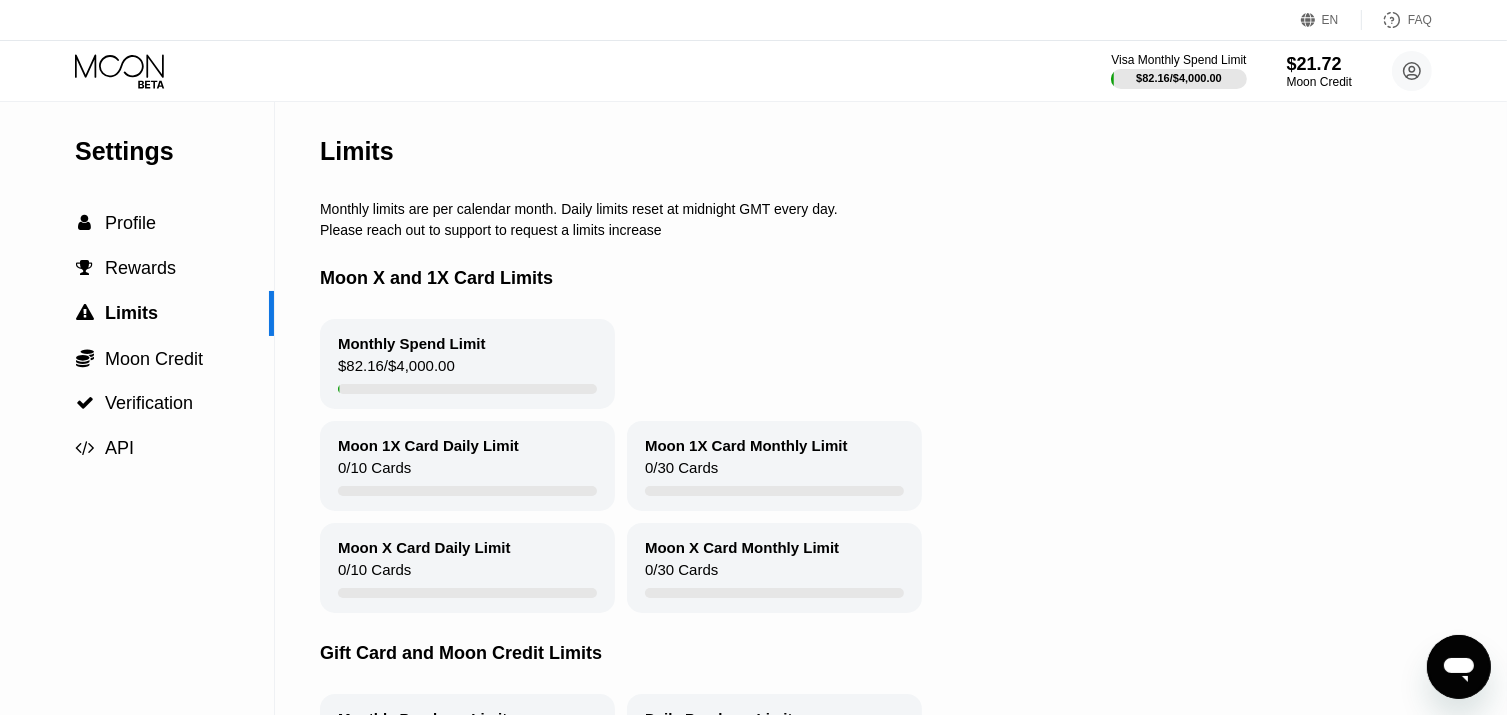 click on "Visa Monthly Spend Limit $[AMOUNT] / $[AMOUNT] $[AMOUNT] Moon Credit [FIRST] [LAST] [EMAIL]  Home Settings Support Careers About Us Log out Privacy policy Terms" at bounding box center (1271, 71) 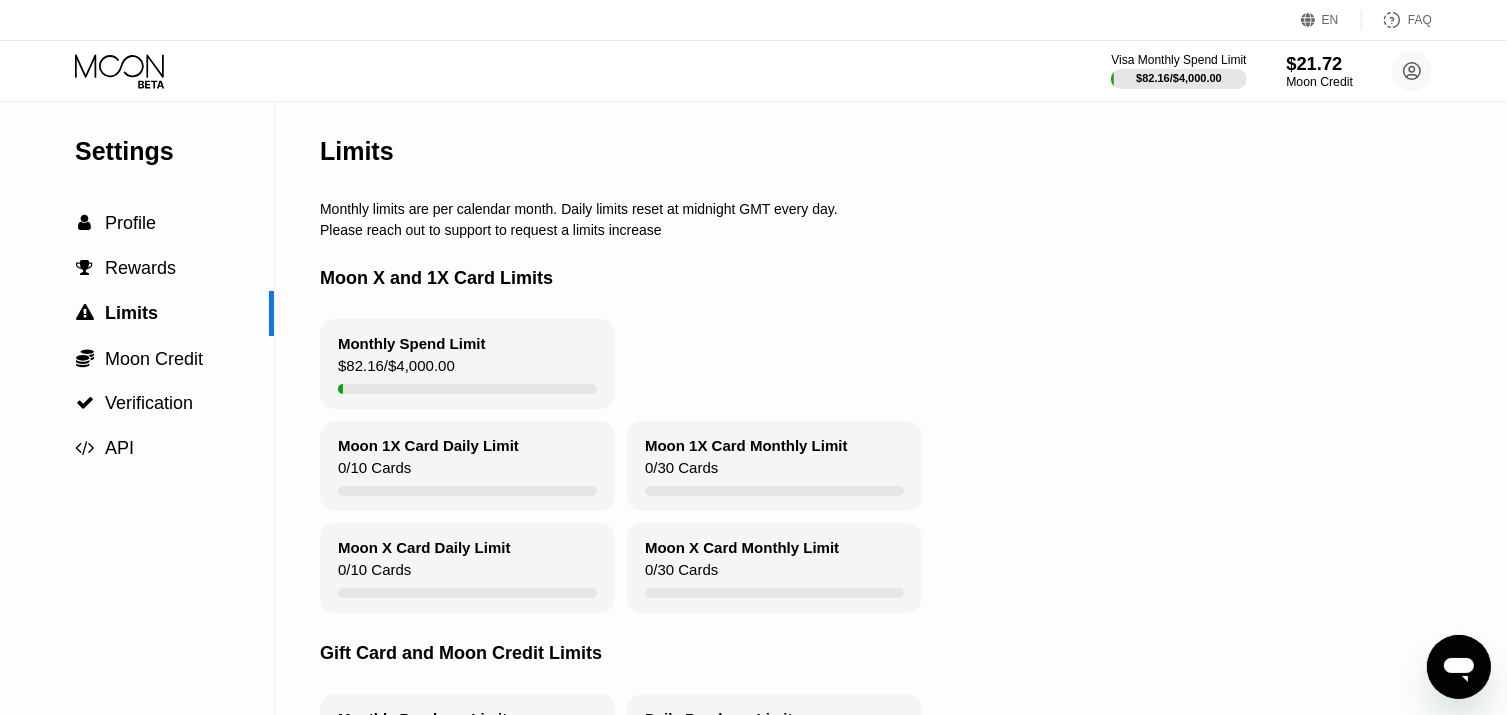 click on "$21.72" at bounding box center (1319, 63) 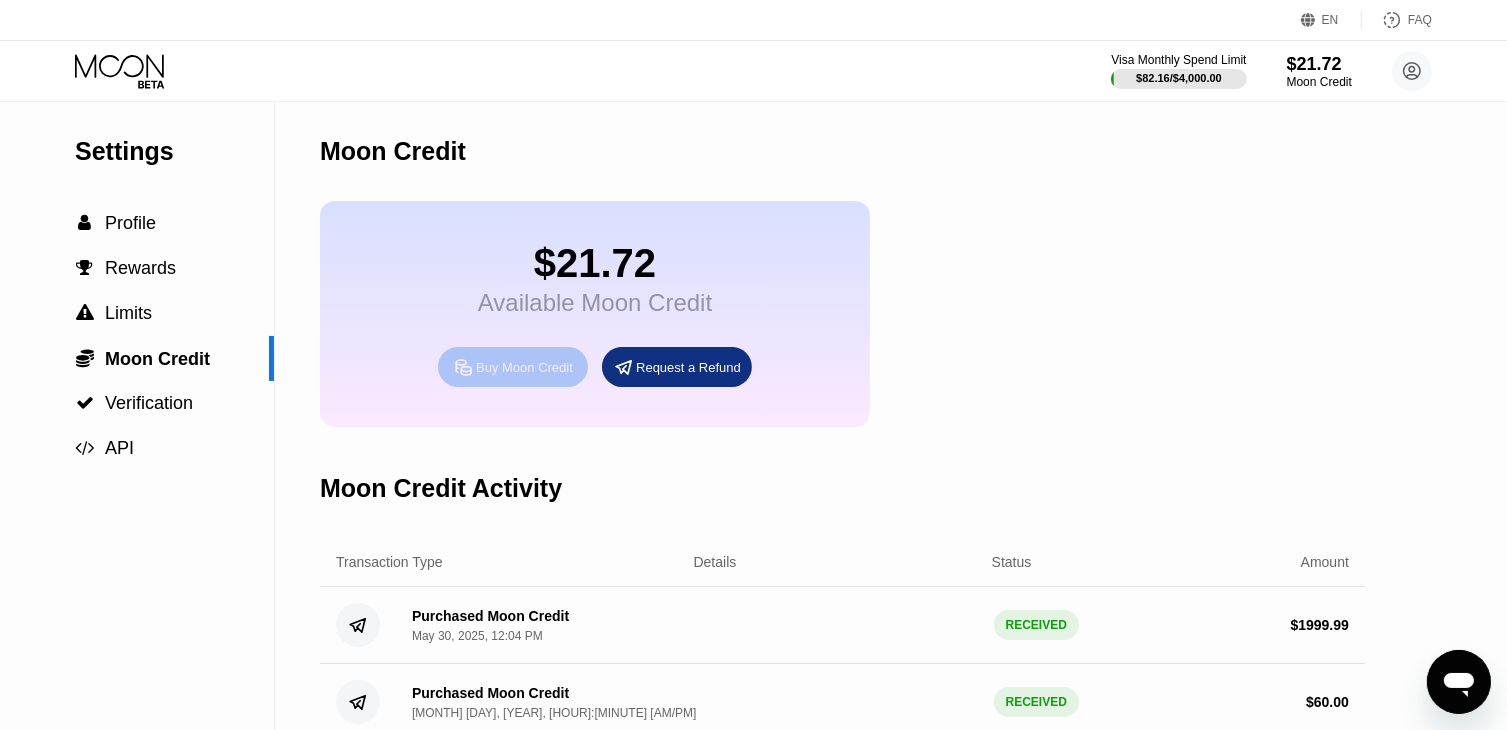 click on "Buy Moon Credit" at bounding box center [513, 367] 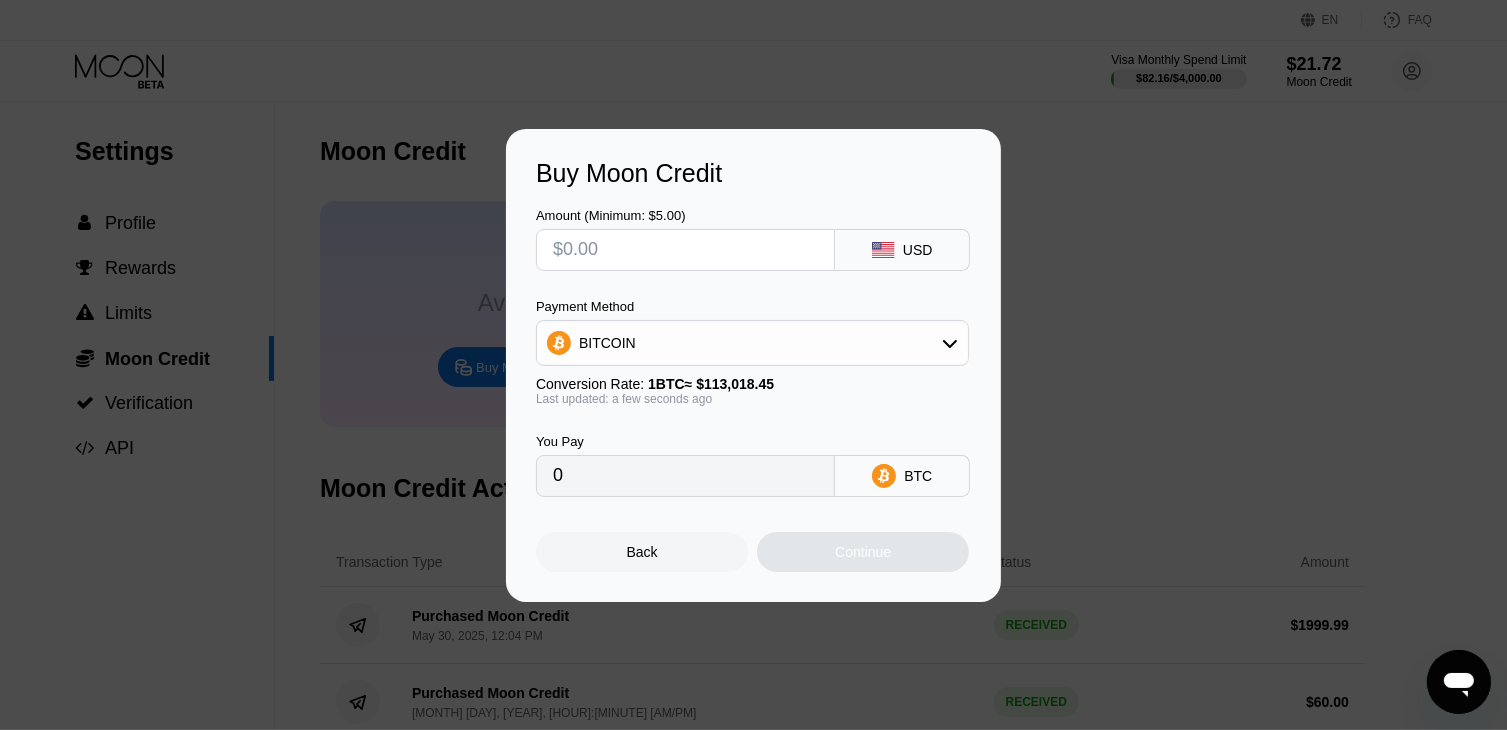 click at bounding box center [685, 250] 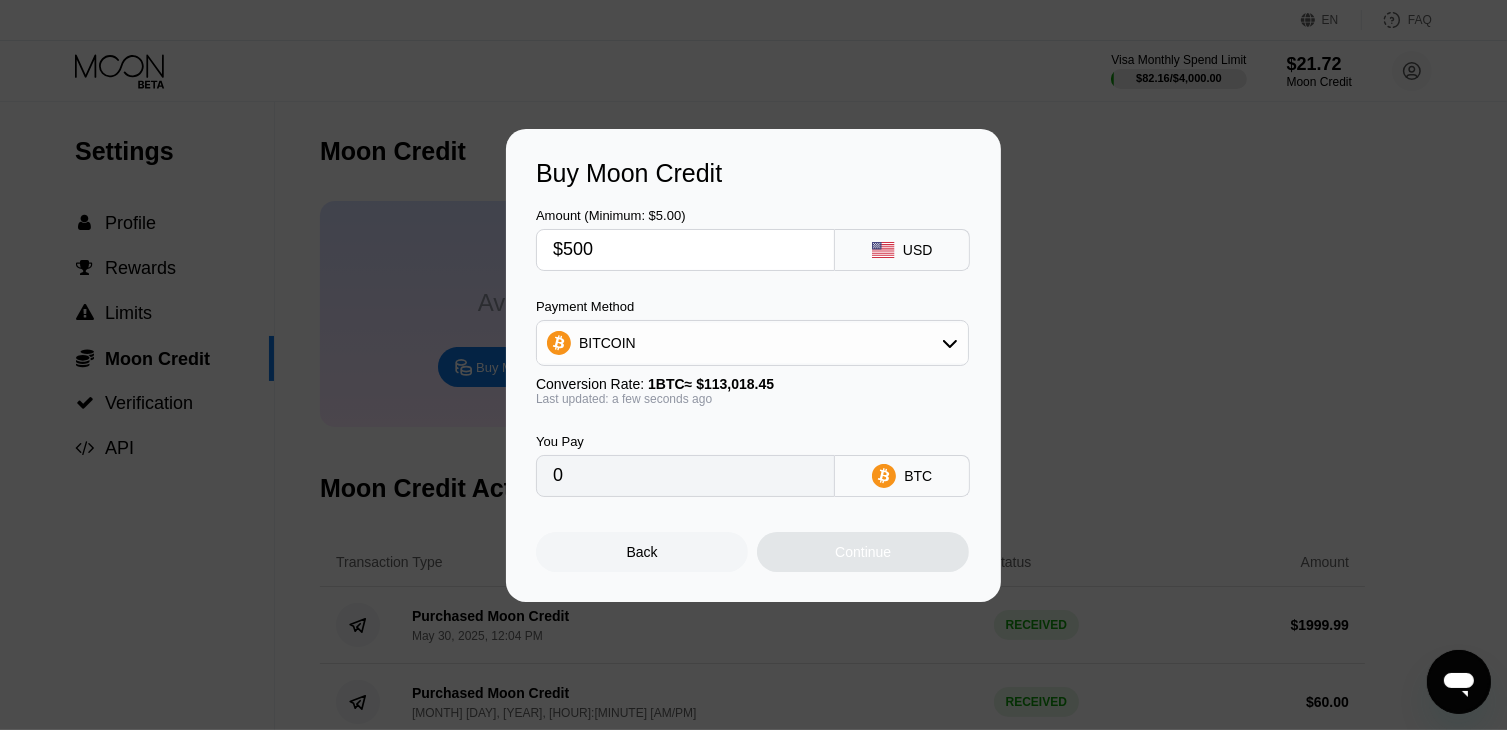 type on "$5000" 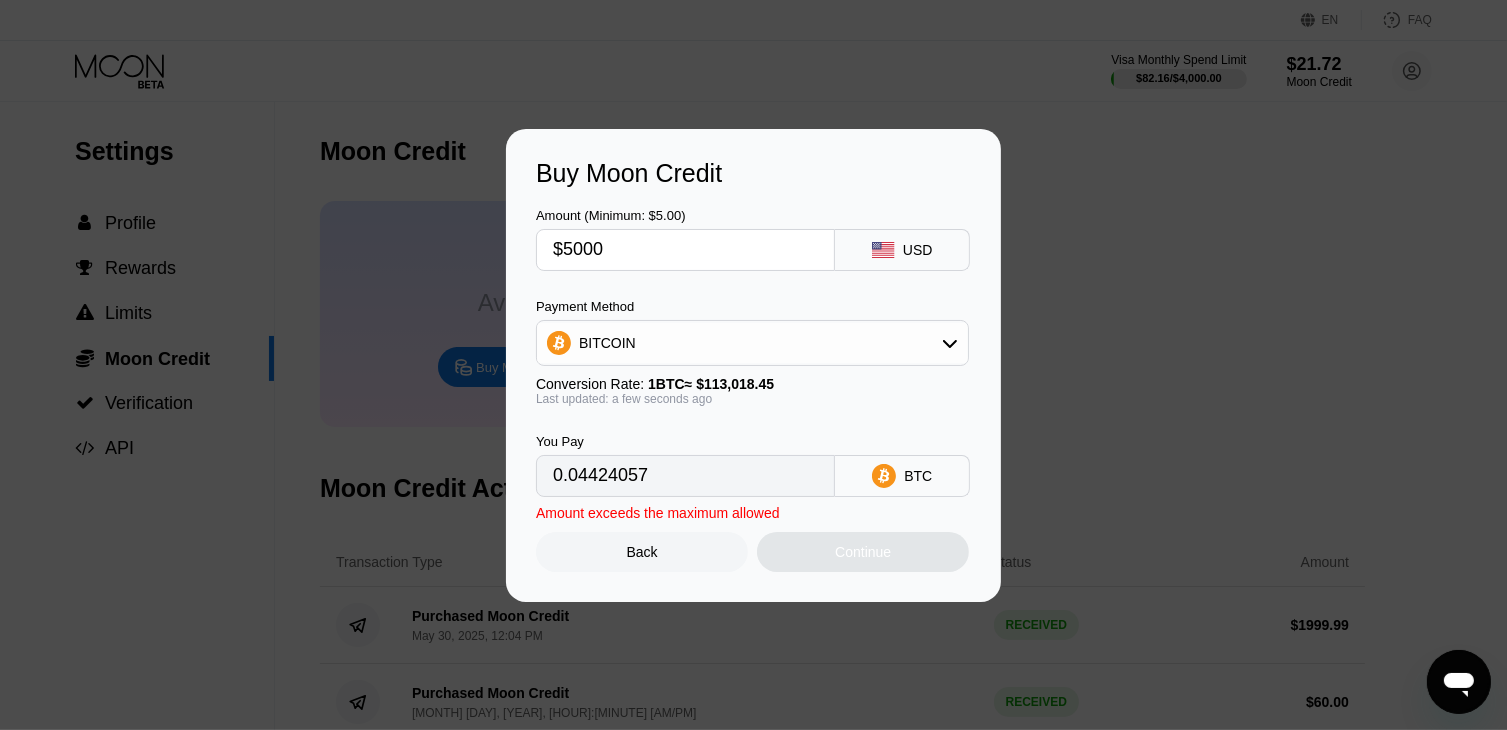 type on "0.04424057" 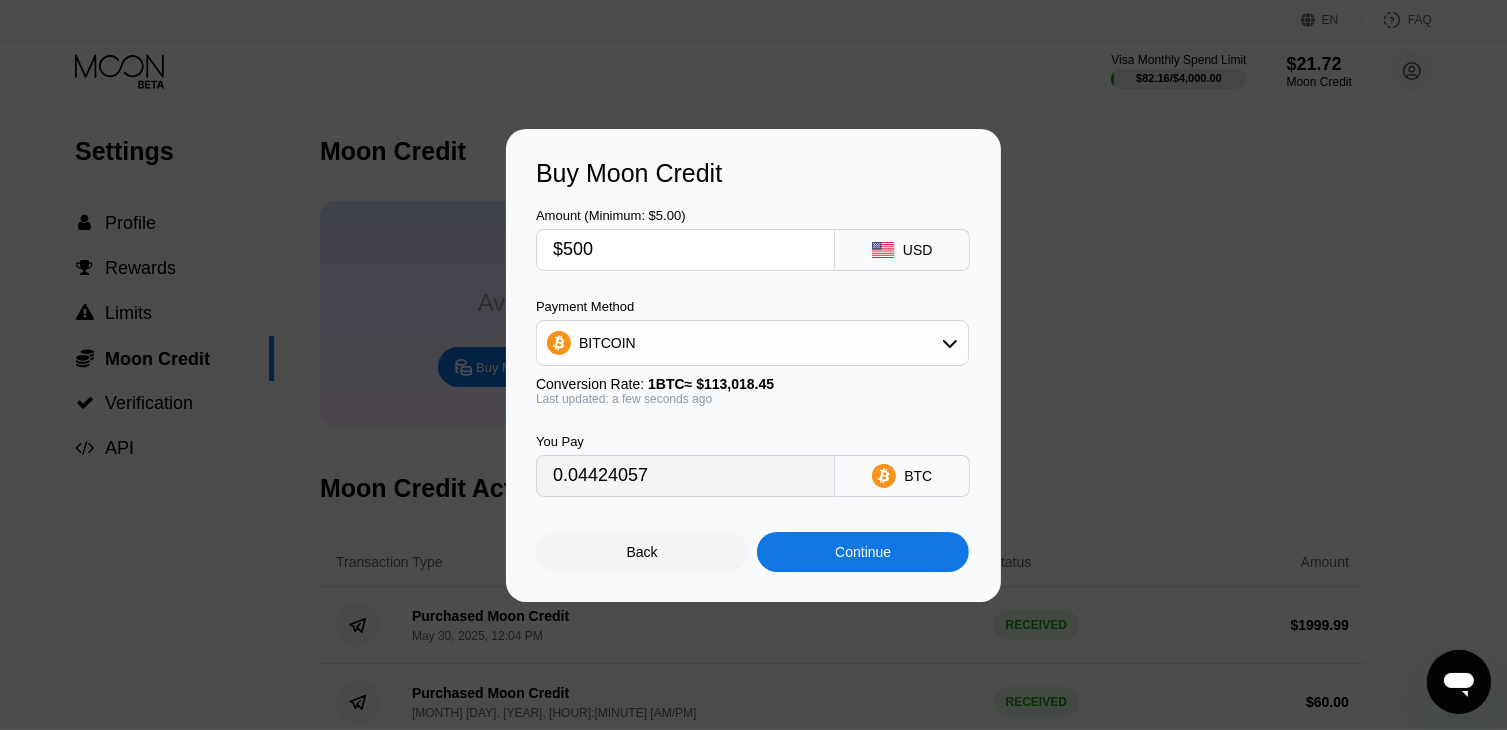 type on "0.00442406" 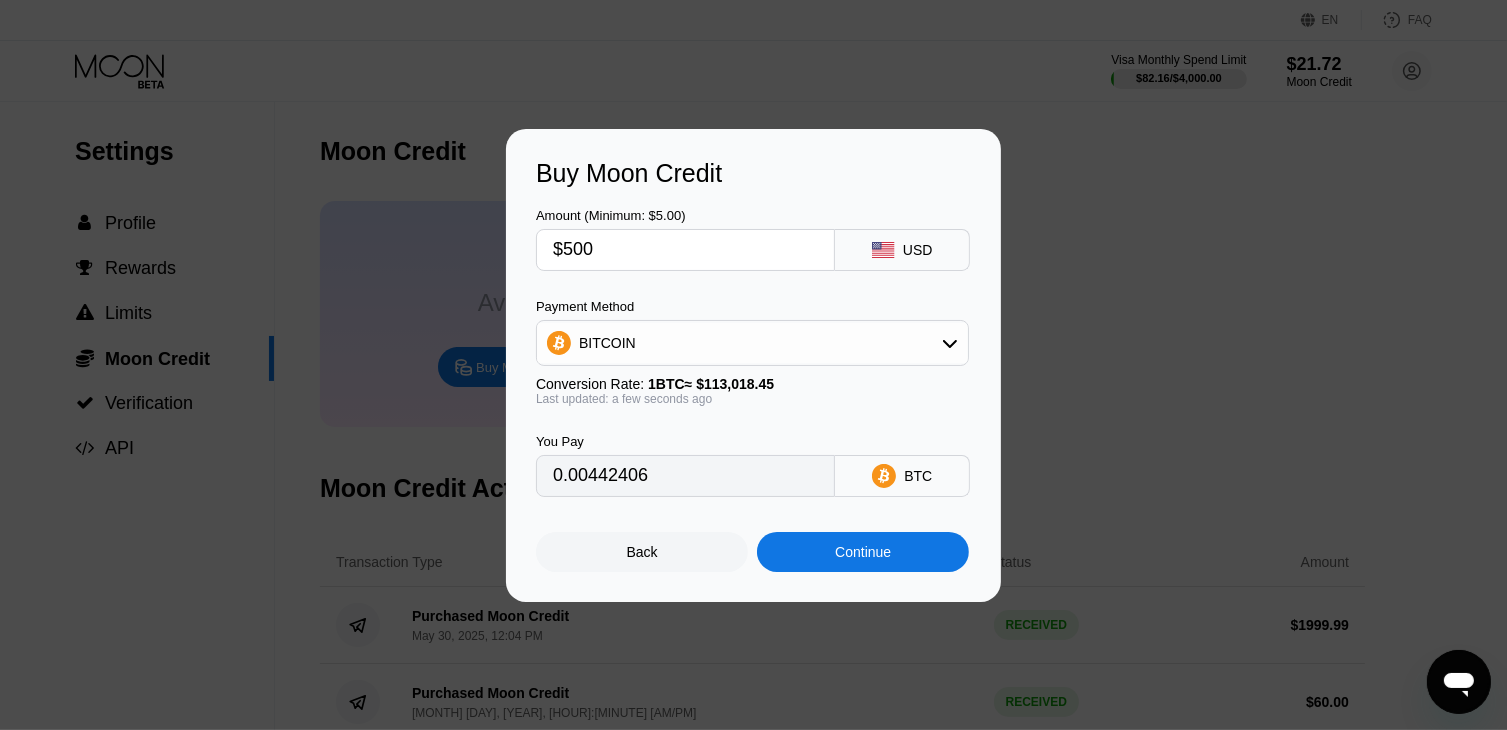 type on "$500" 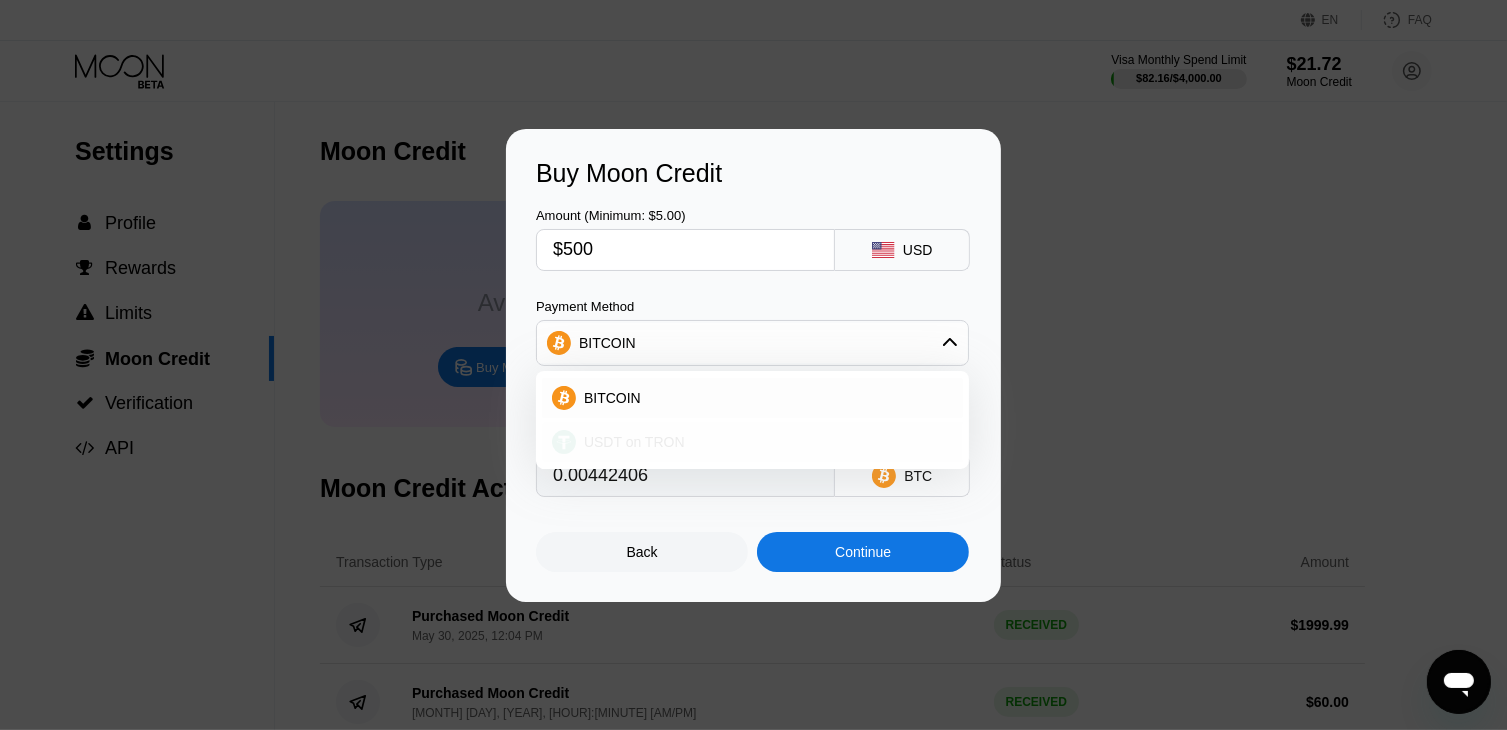 click on "USDT on TRON" at bounding box center [764, 442] 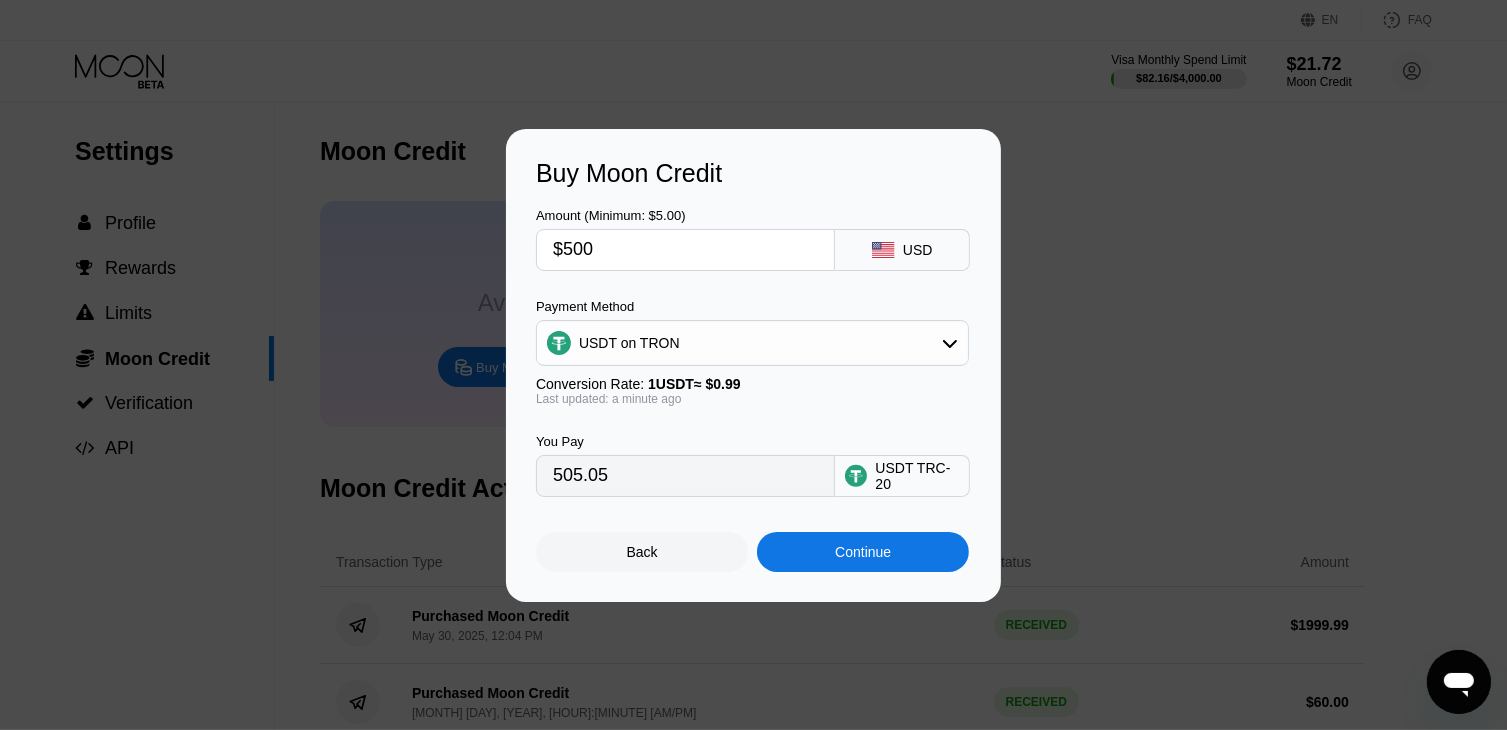 click on "Continue" at bounding box center (863, 552) 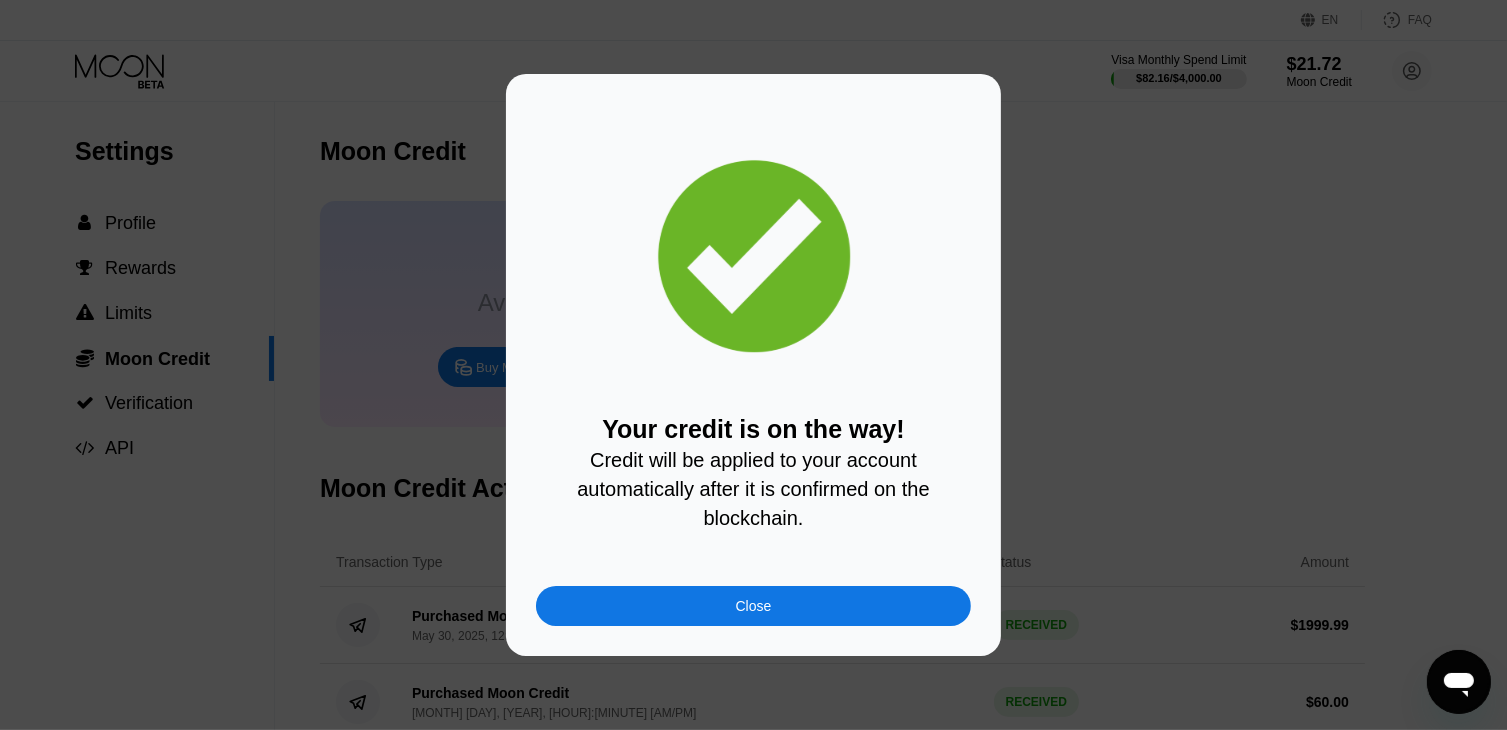 click on "Close" at bounding box center (753, 606) 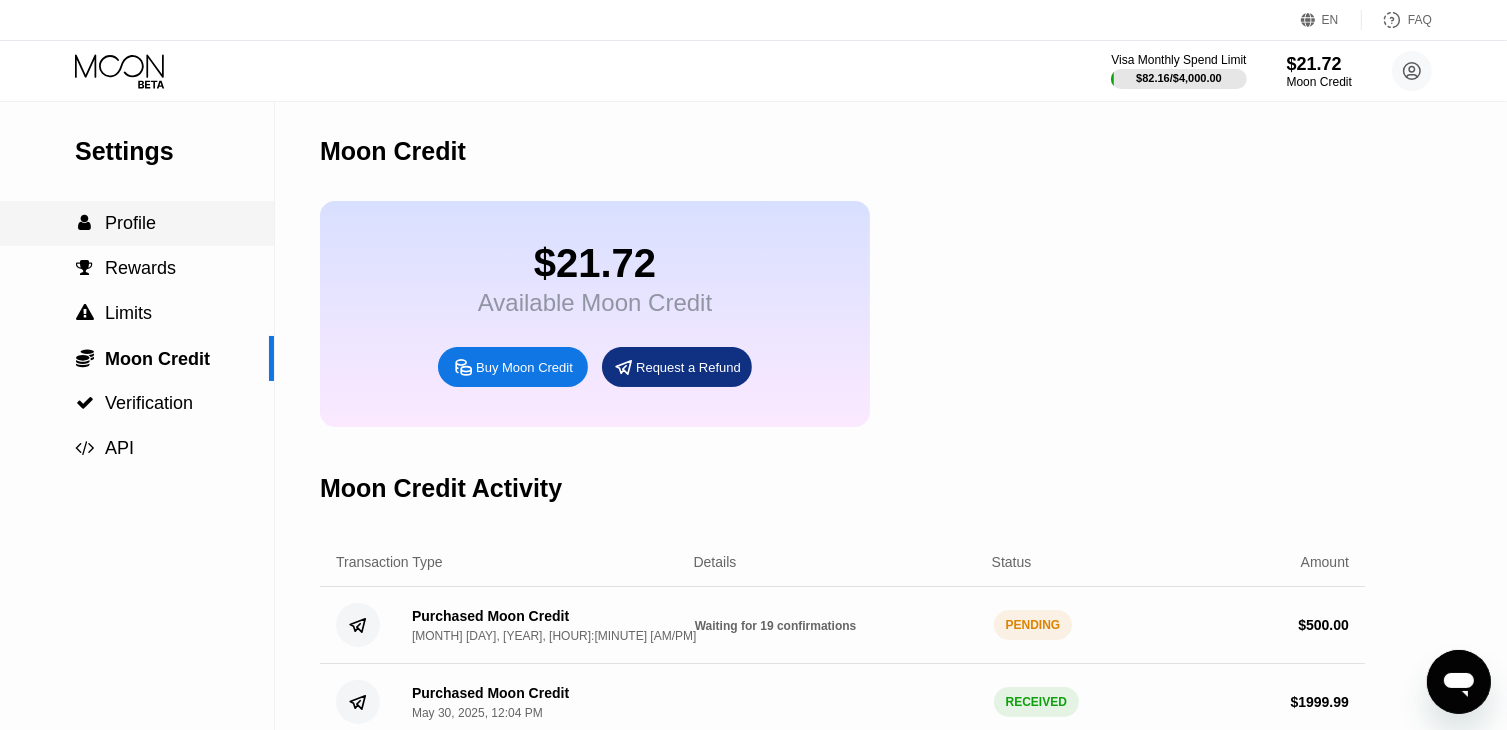 click on " Profile" at bounding box center [137, 223] 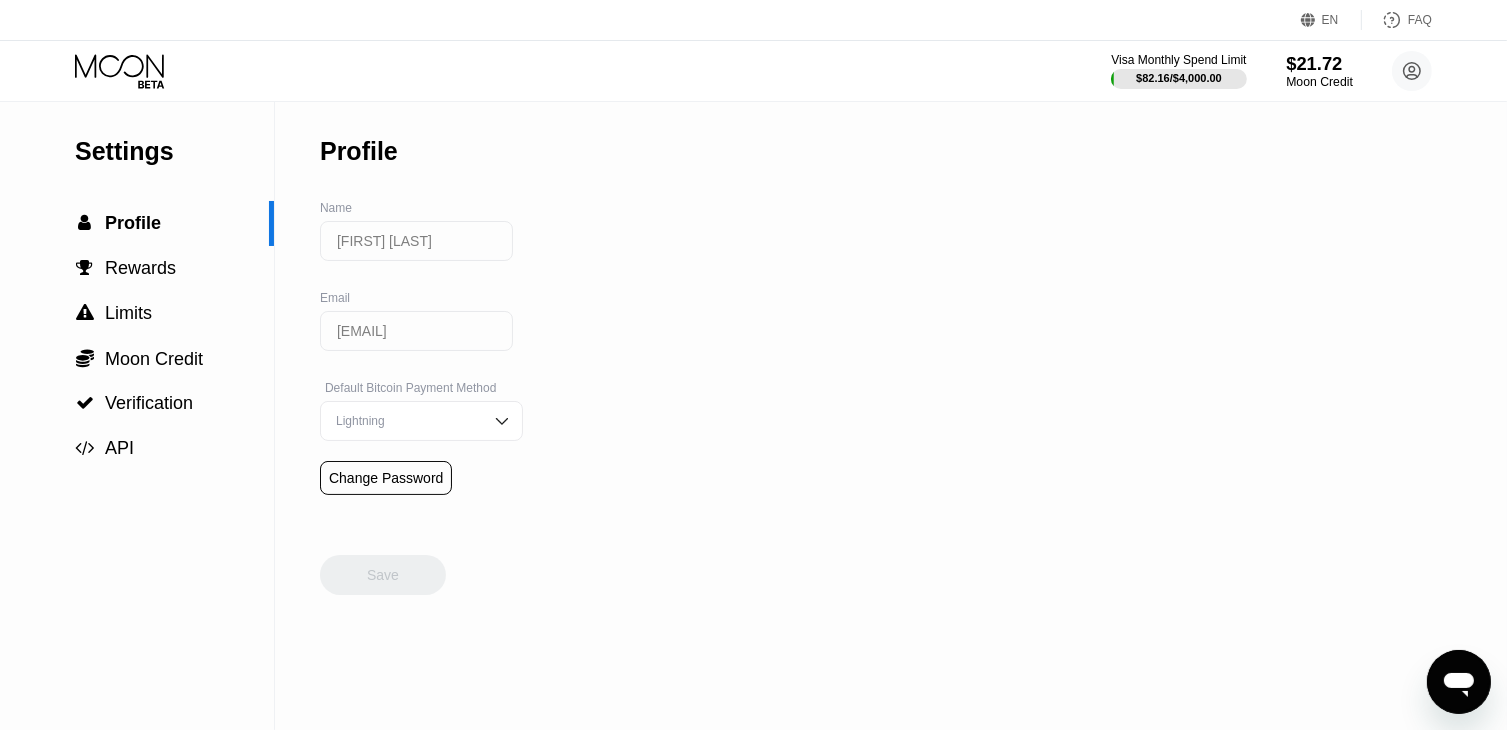 click on "Moon Credit" at bounding box center [1319, 82] 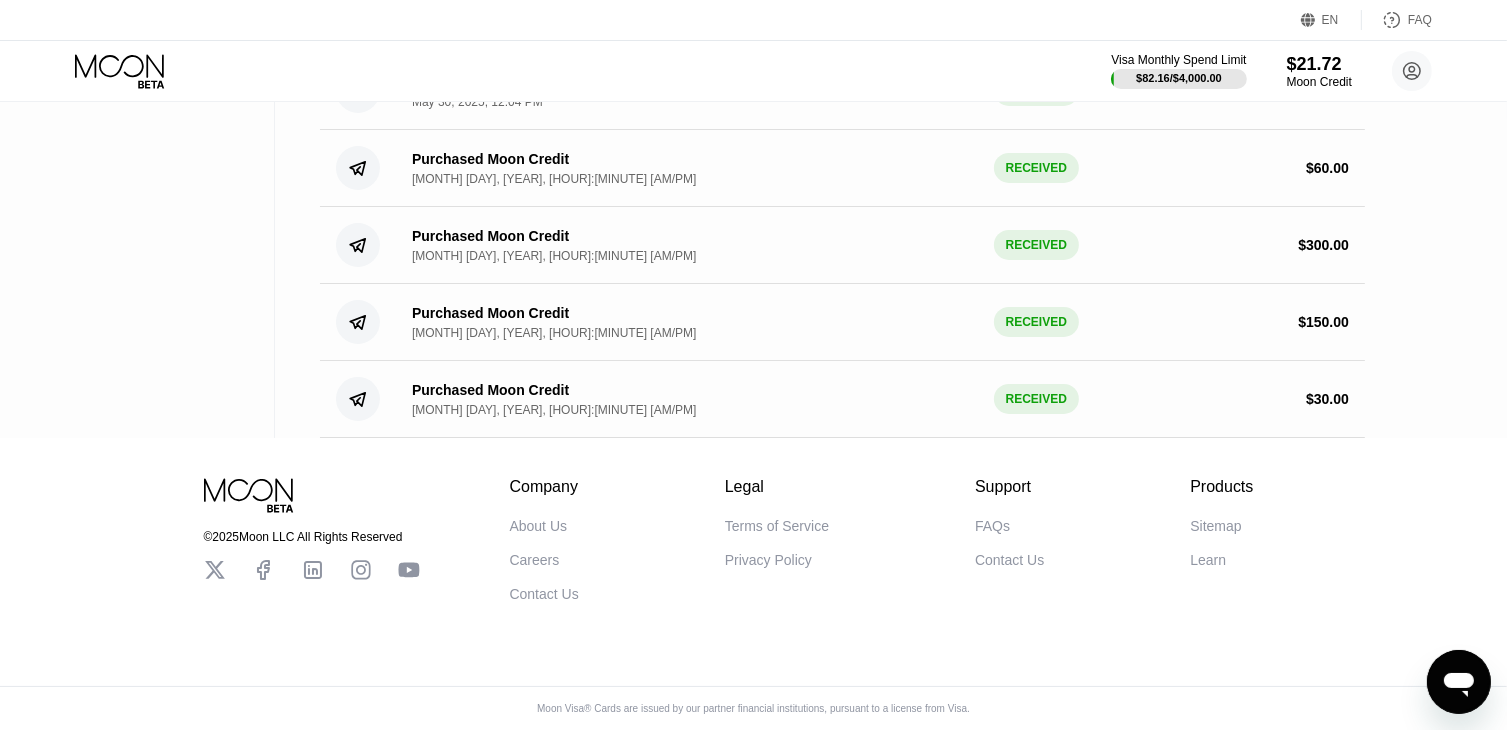 scroll, scrollTop: 0, scrollLeft: 0, axis: both 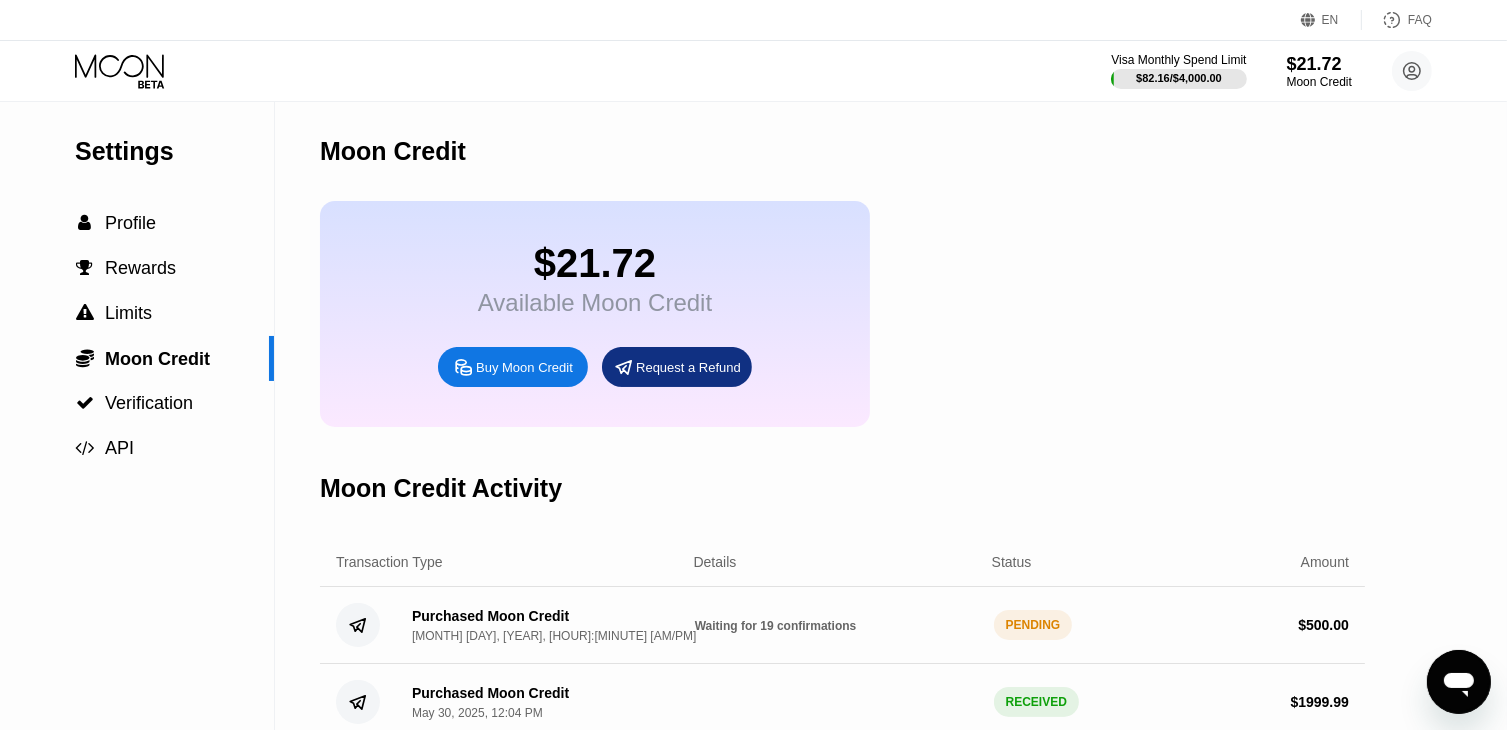 click 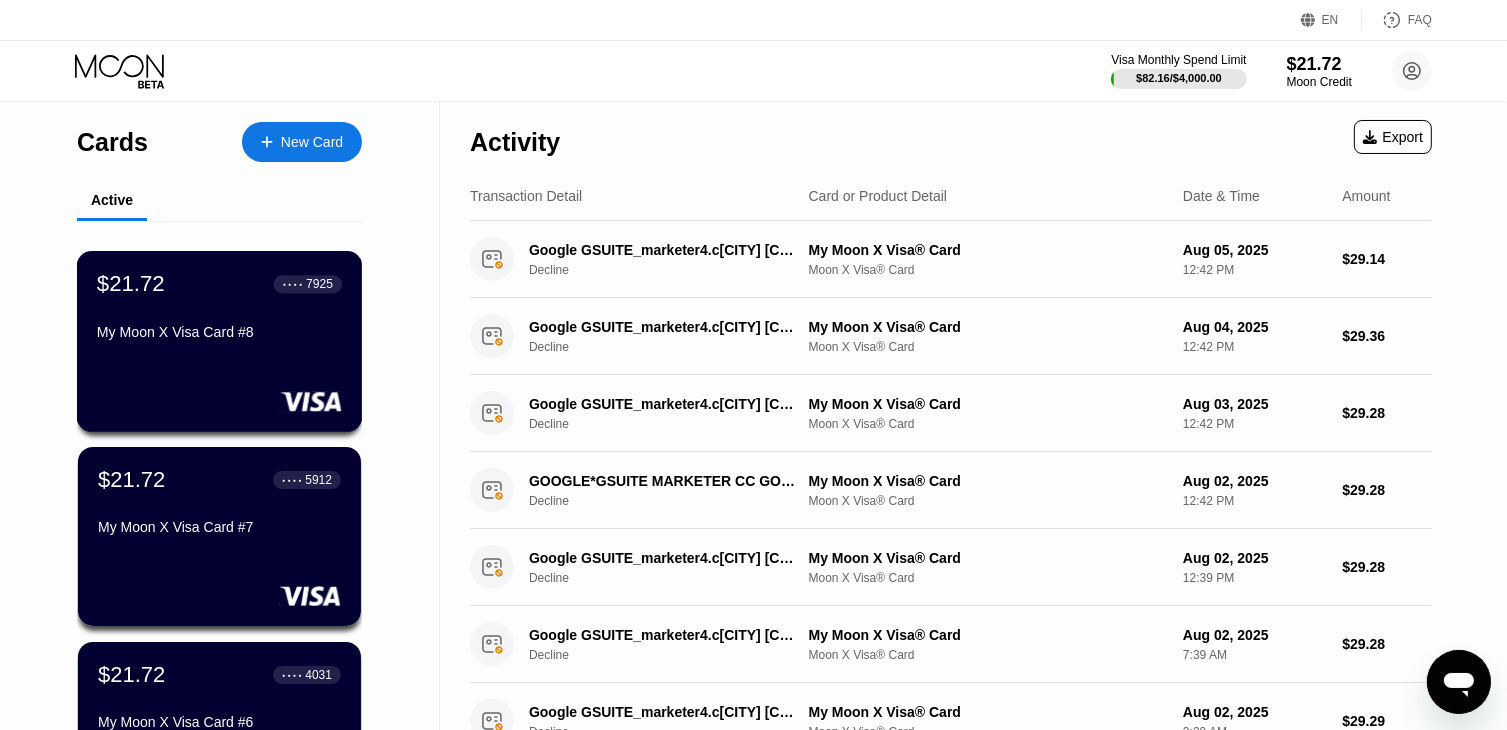 click on "My Moon X Visa Card #8" at bounding box center [219, 332] 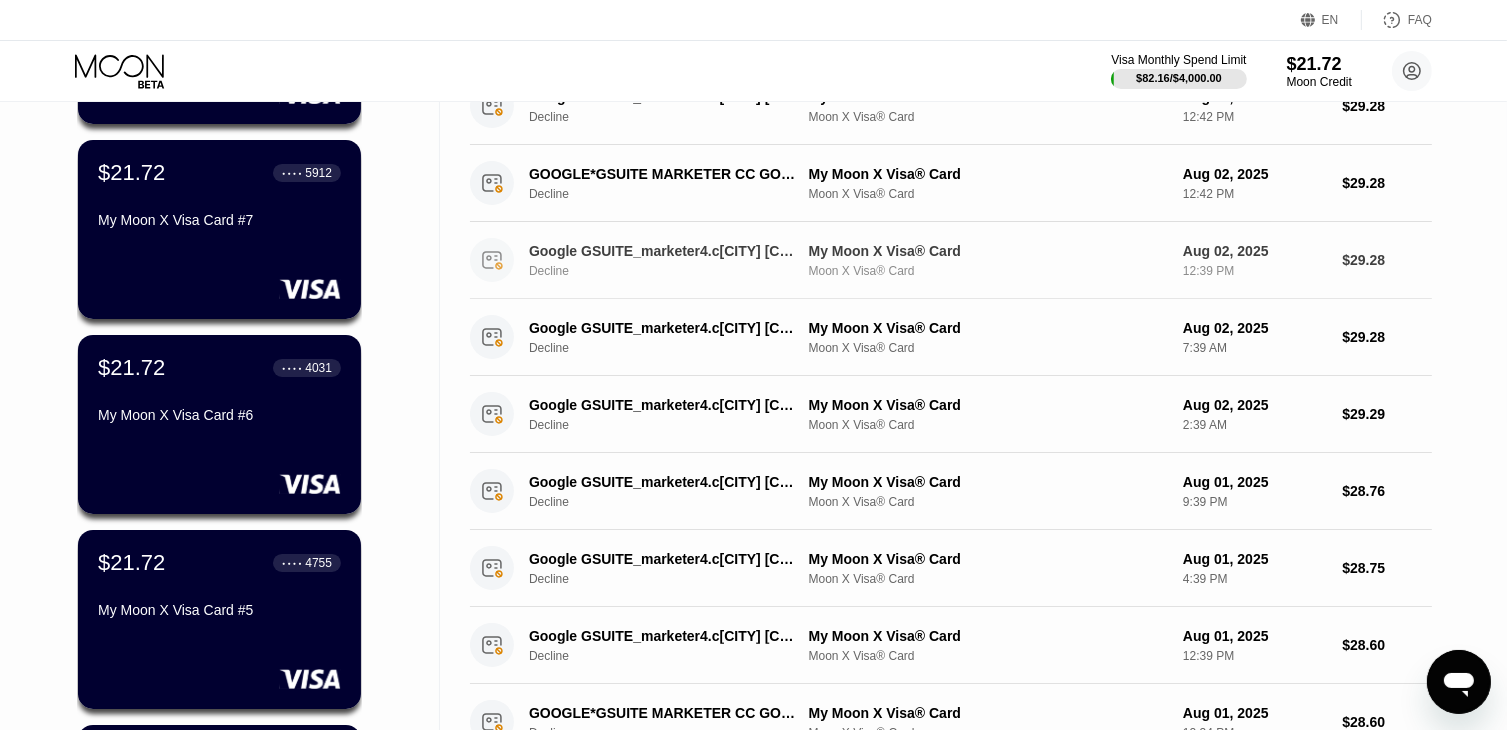 scroll, scrollTop: 0, scrollLeft: 0, axis: both 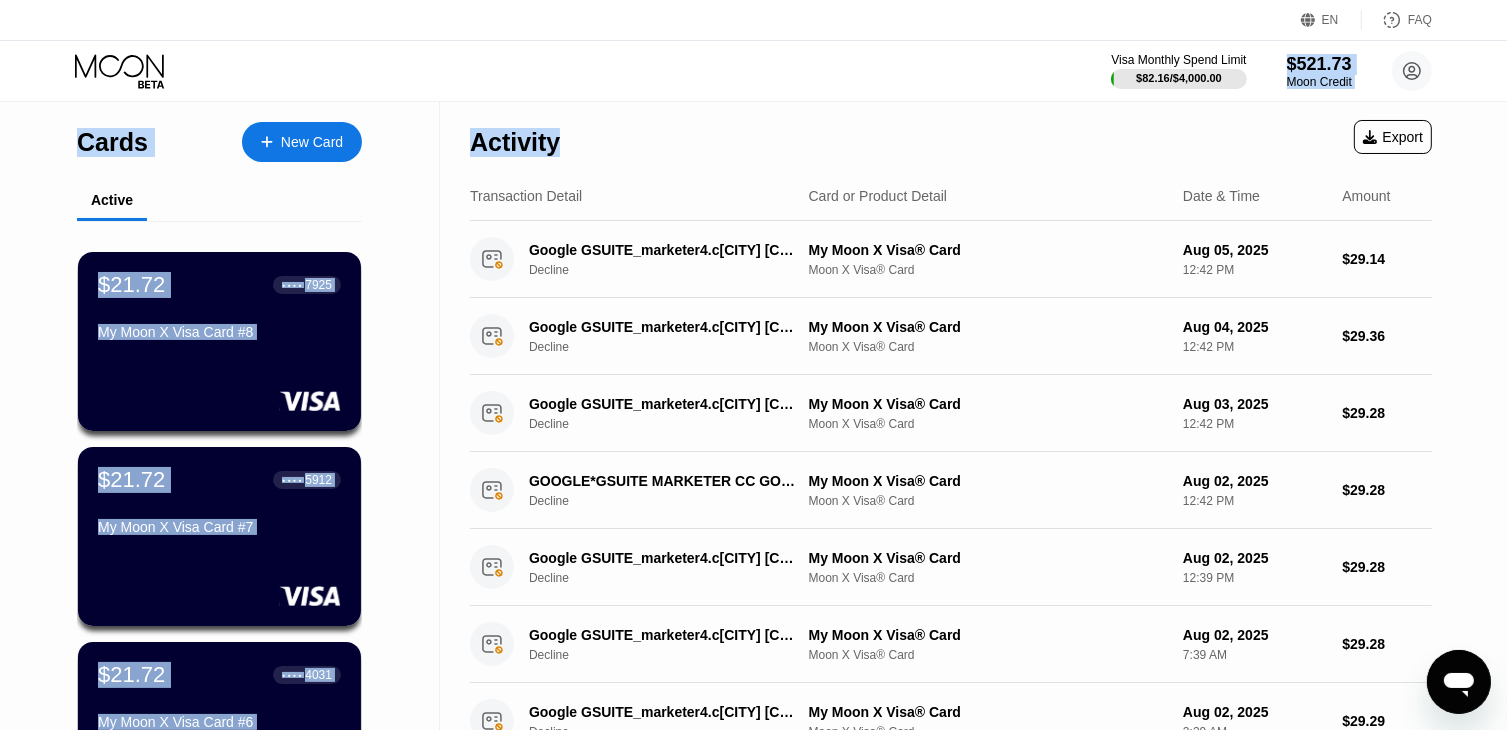 drag, startPoint x: 664, startPoint y: 88, endPoint x: 989, endPoint y: 289, distance: 382.13348 